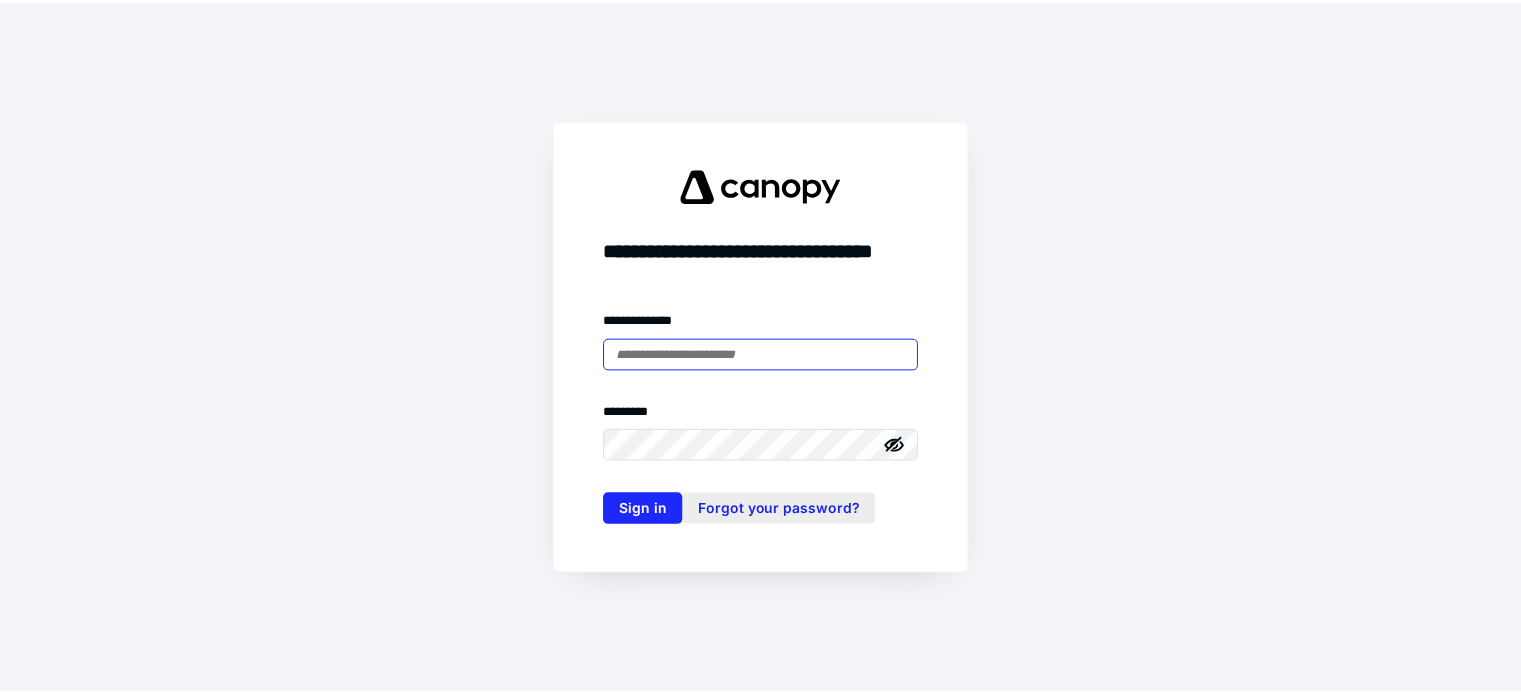 scroll, scrollTop: 0, scrollLeft: 0, axis: both 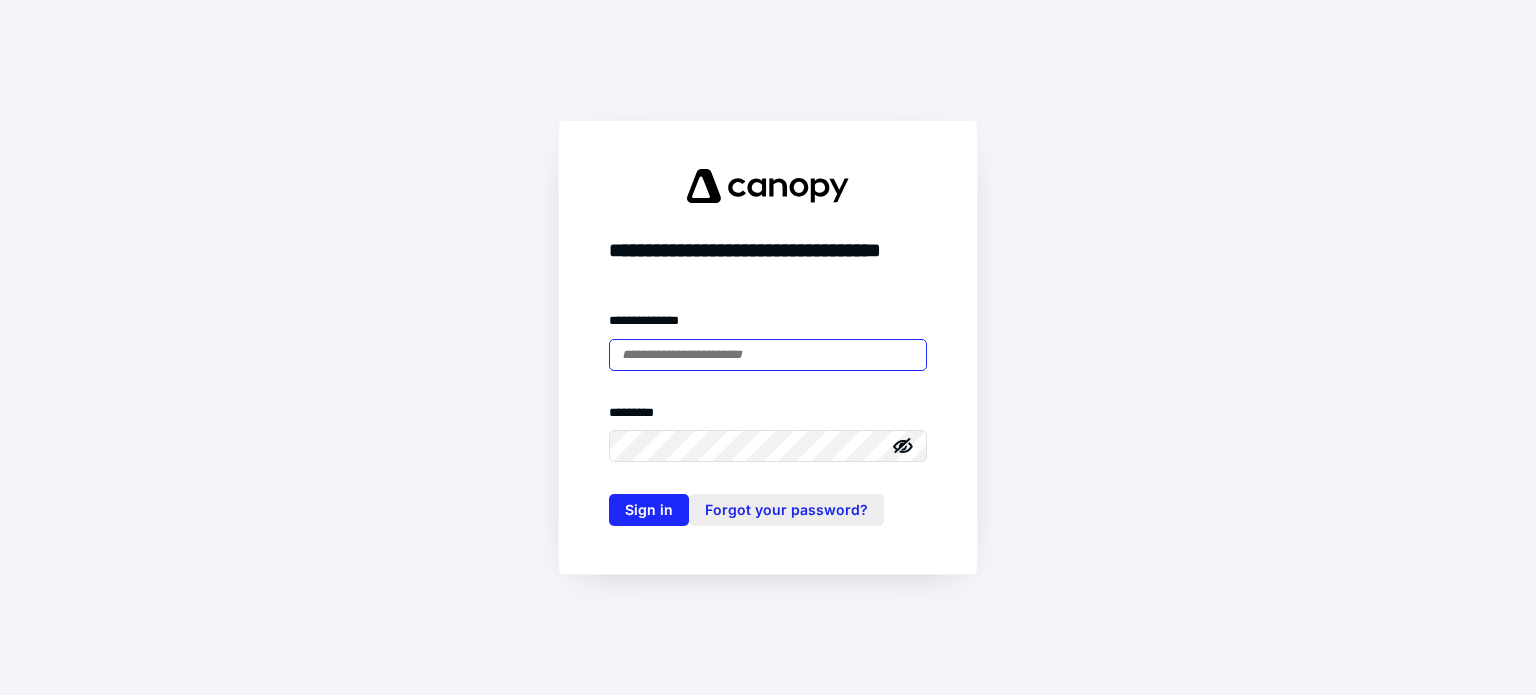 type on "**********" 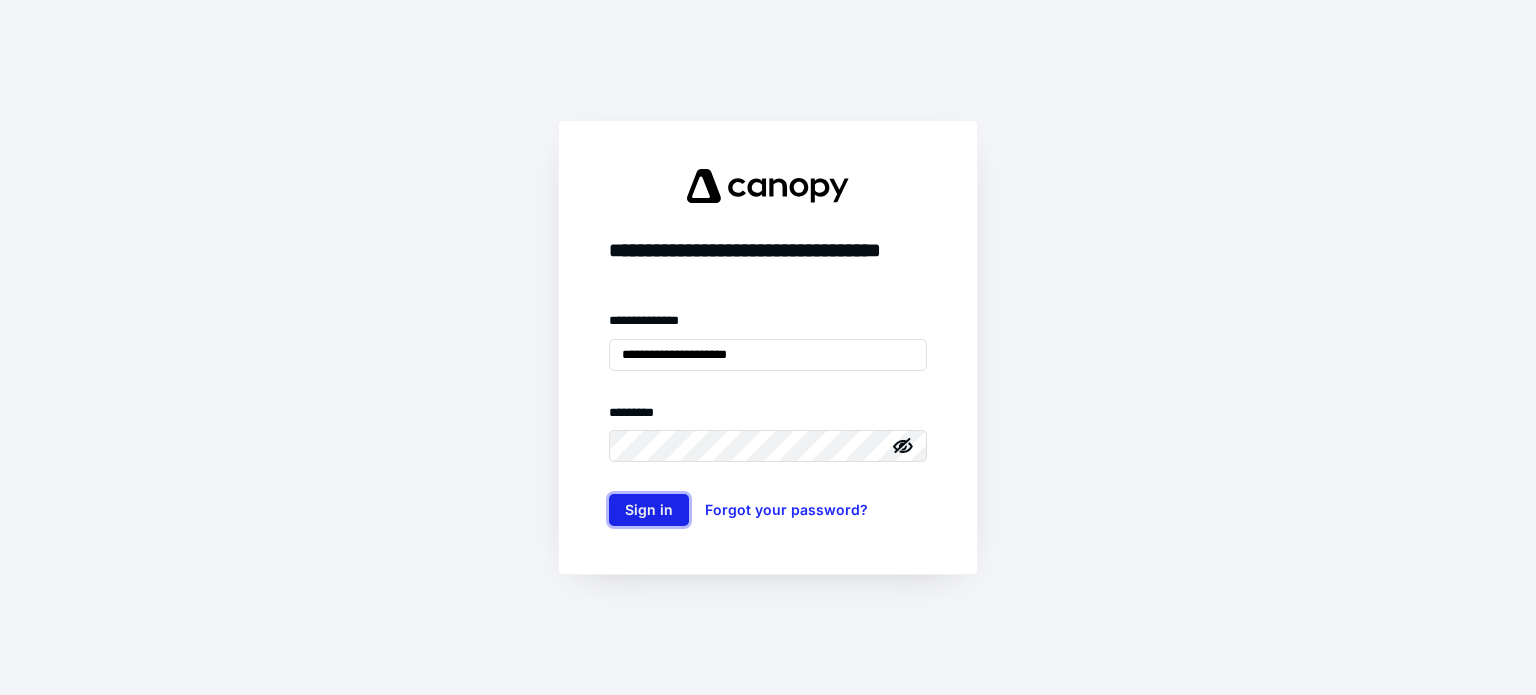 click on "Sign in" at bounding box center [649, 510] 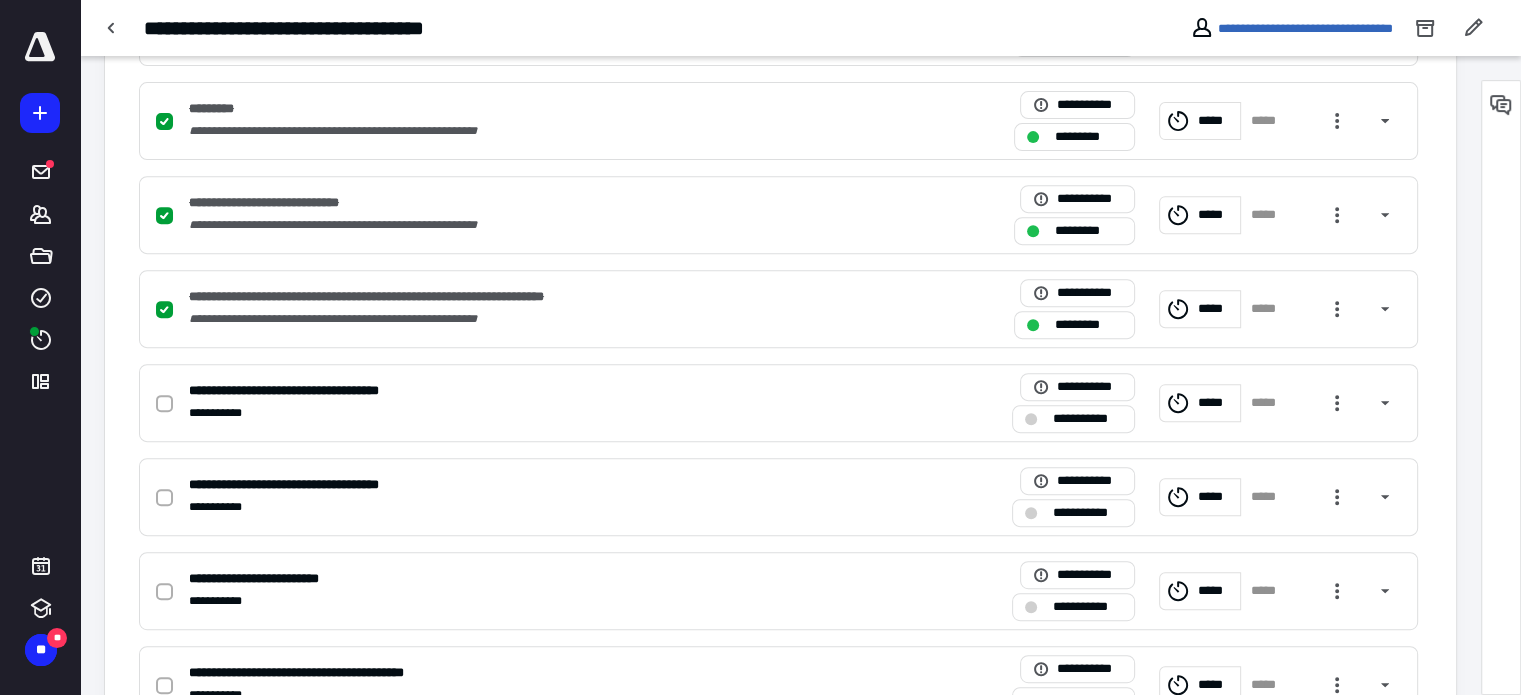 scroll, scrollTop: 800, scrollLeft: 0, axis: vertical 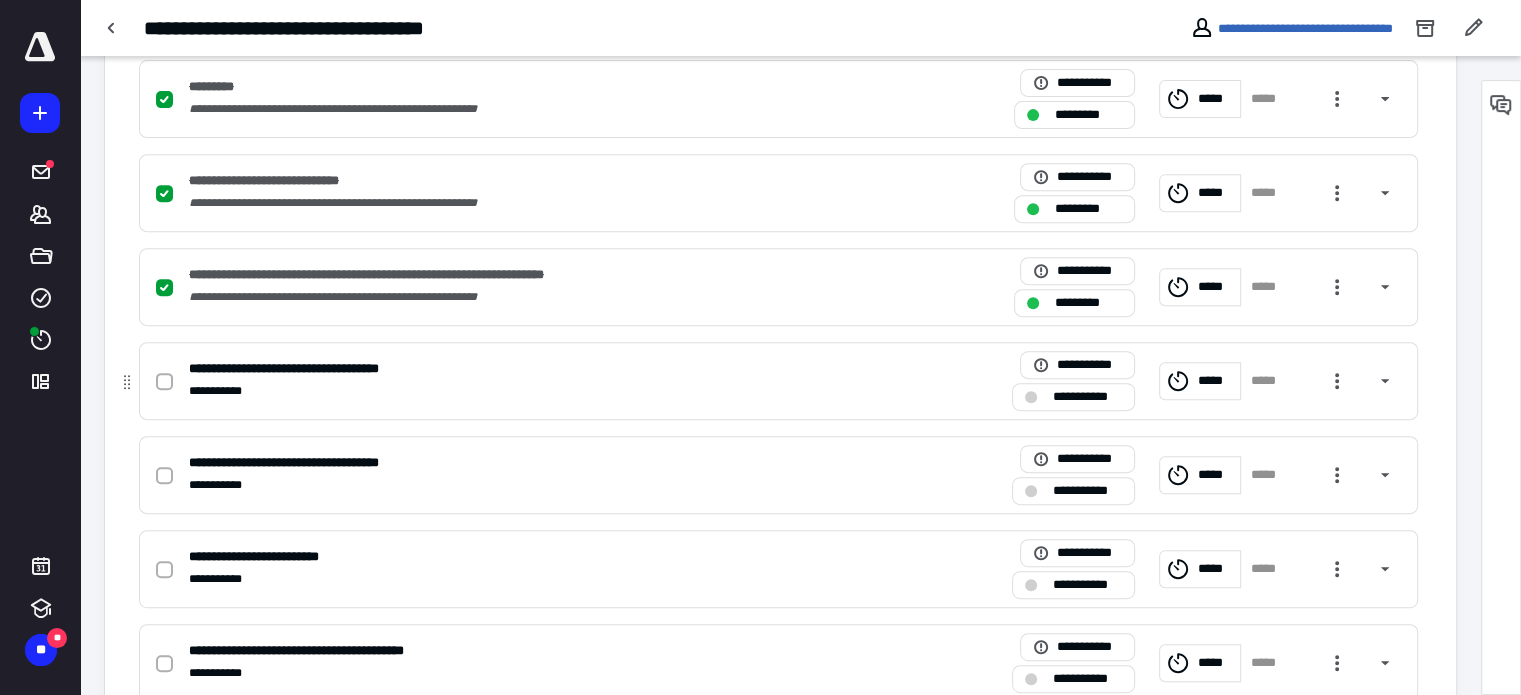 click at bounding box center [164, 382] 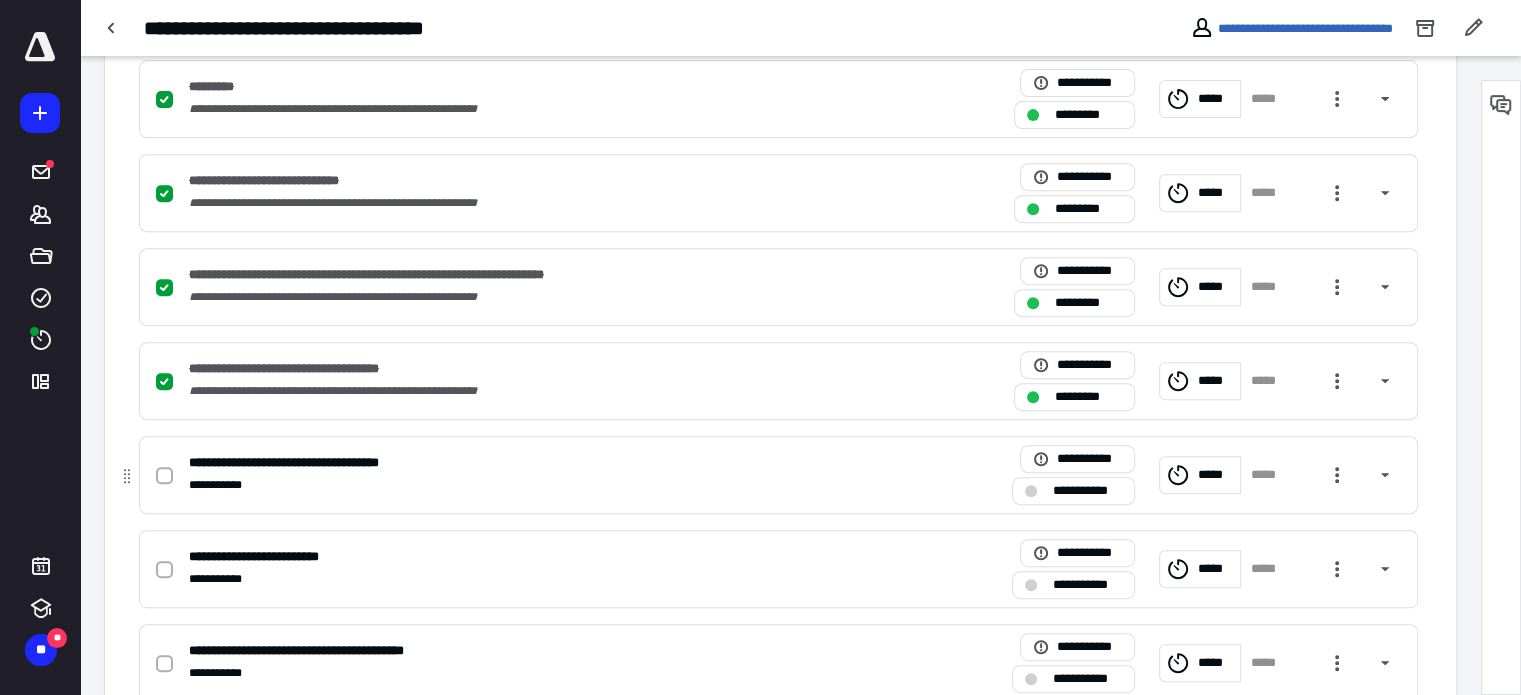 click 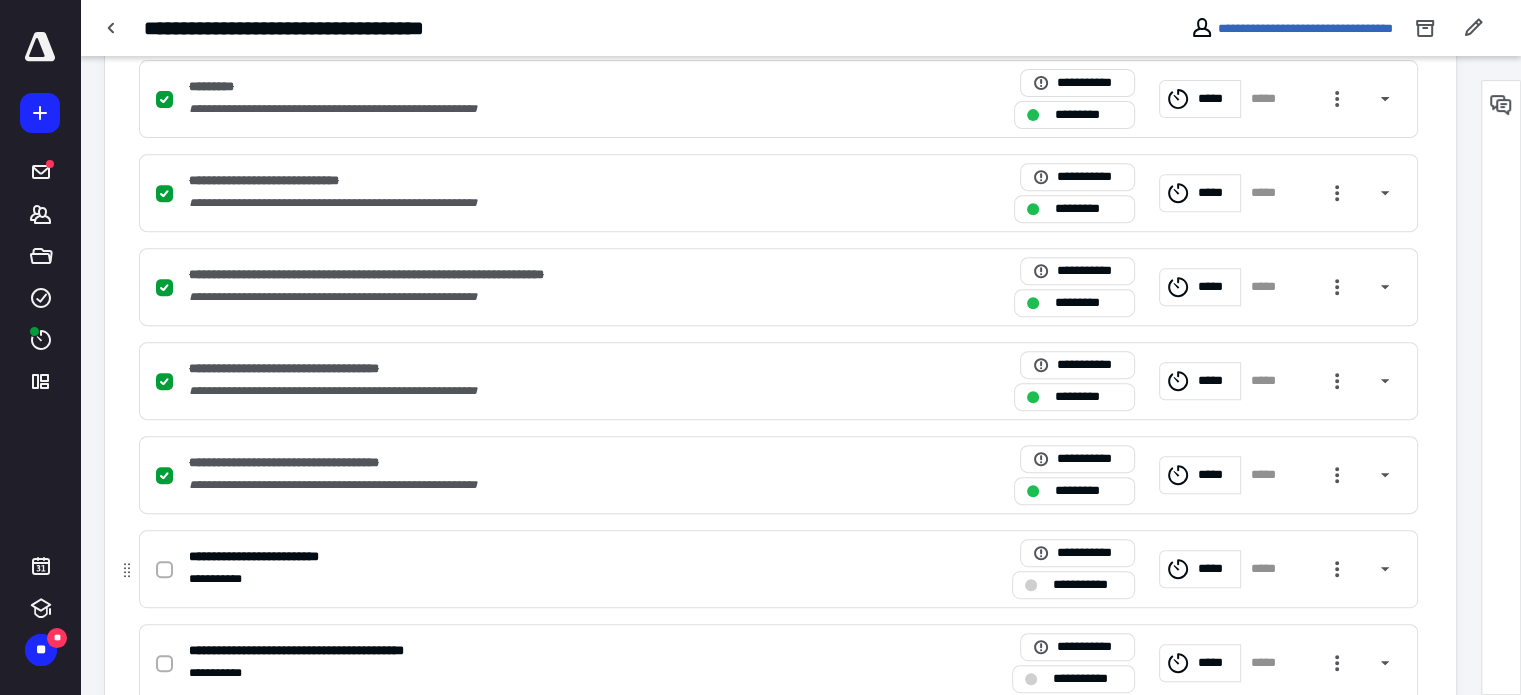 click 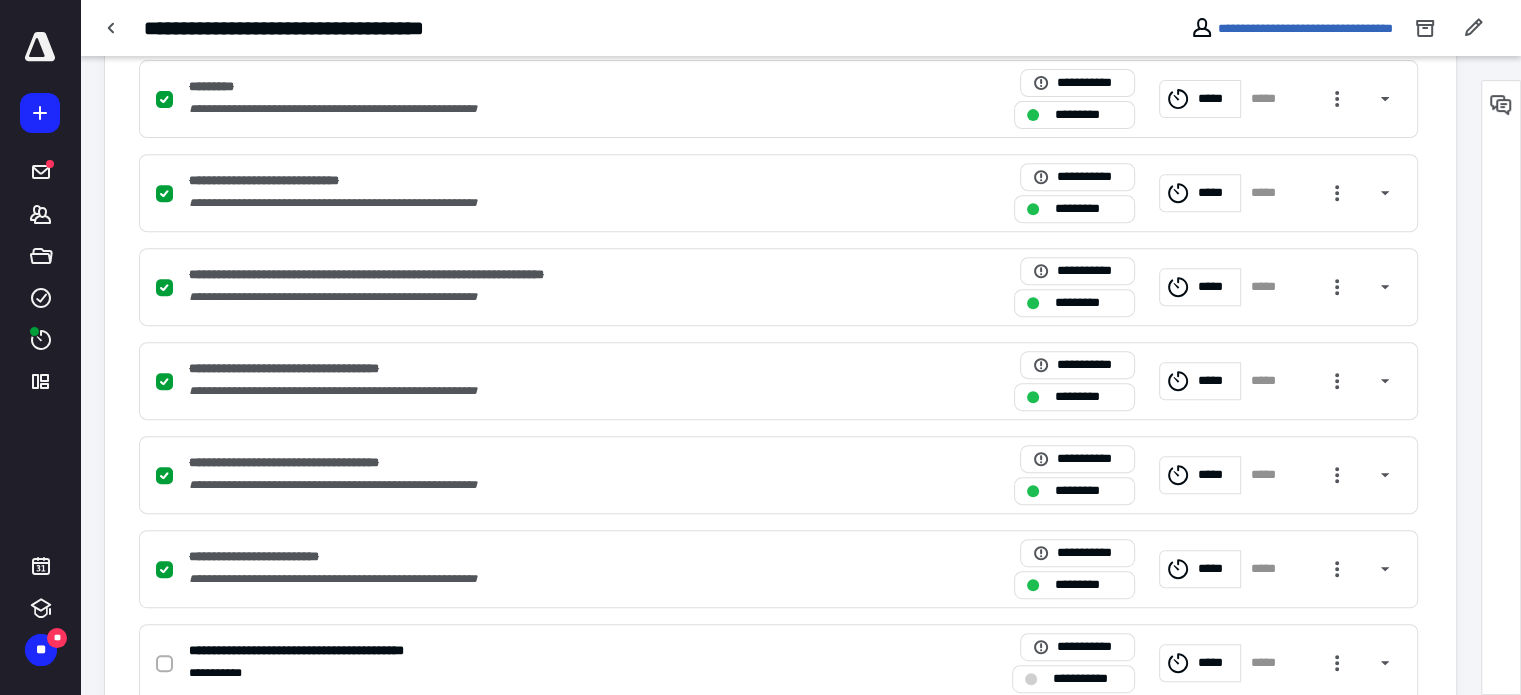 drag, startPoint x: 168, startPoint y: 661, endPoint x: 245, endPoint y: 622, distance: 86.313385 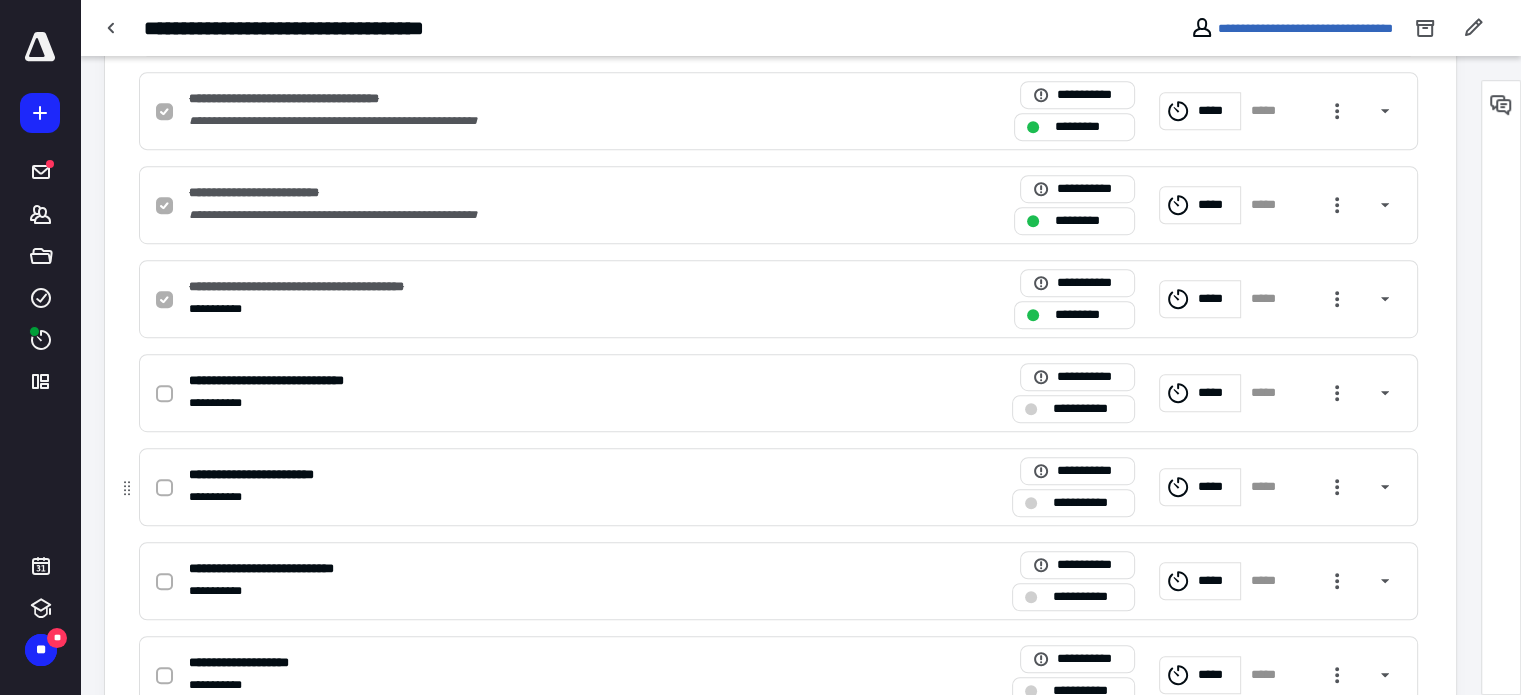 scroll, scrollTop: 1200, scrollLeft: 0, axis: vertical 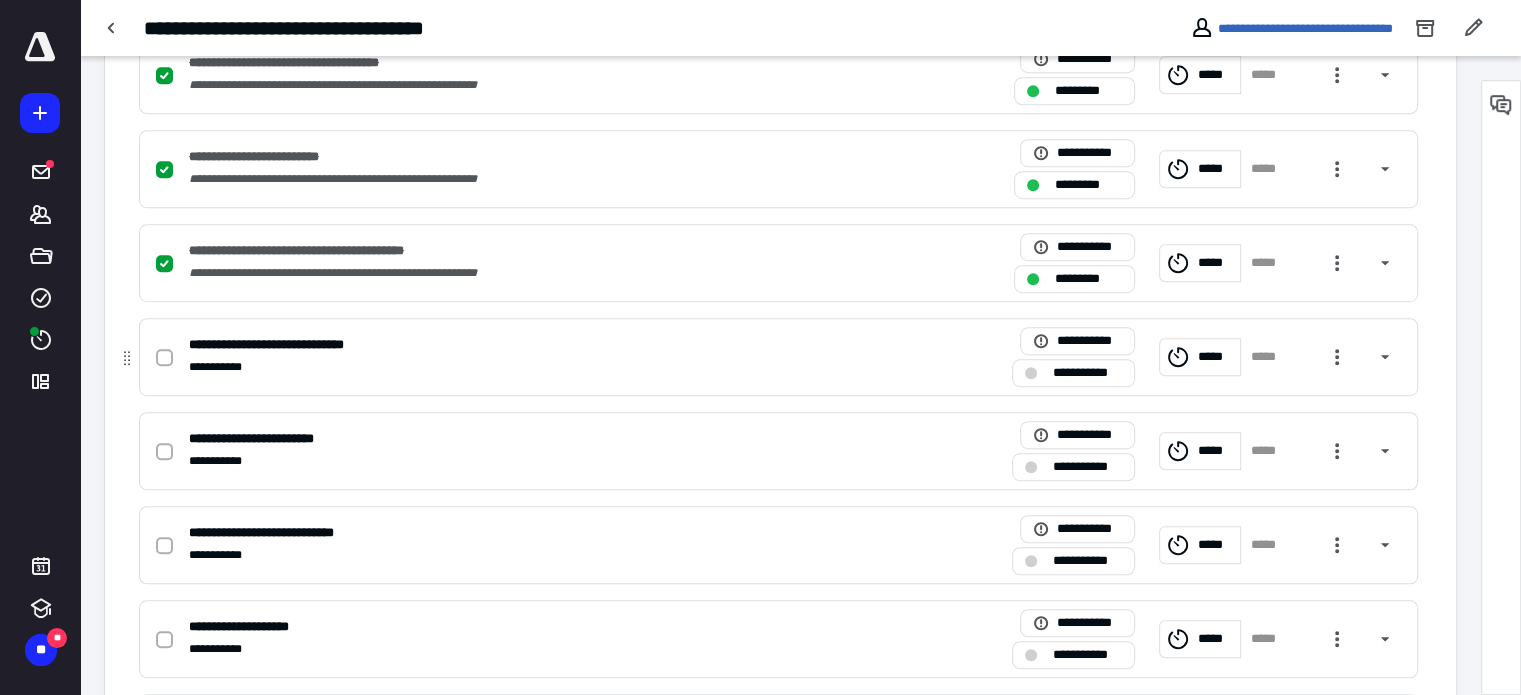click 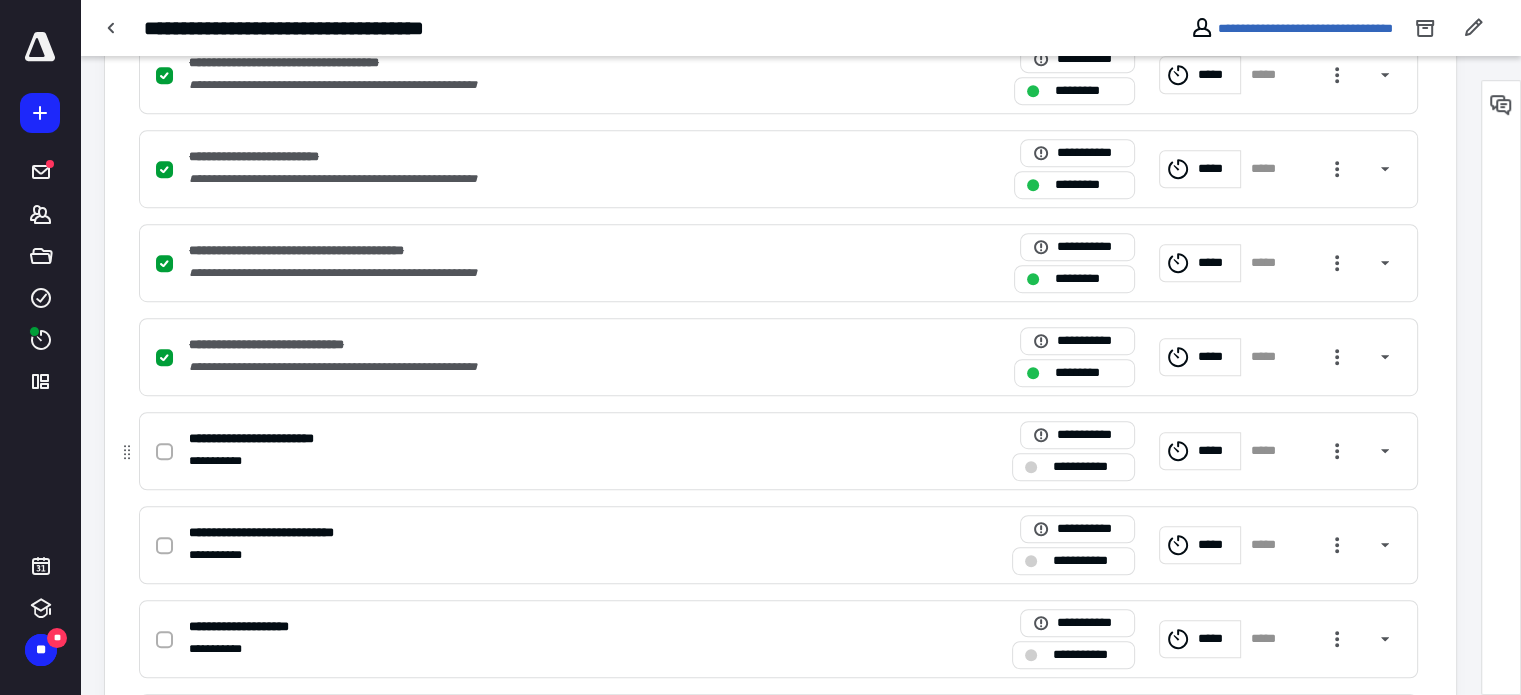 click at bounding box center [164, 452] 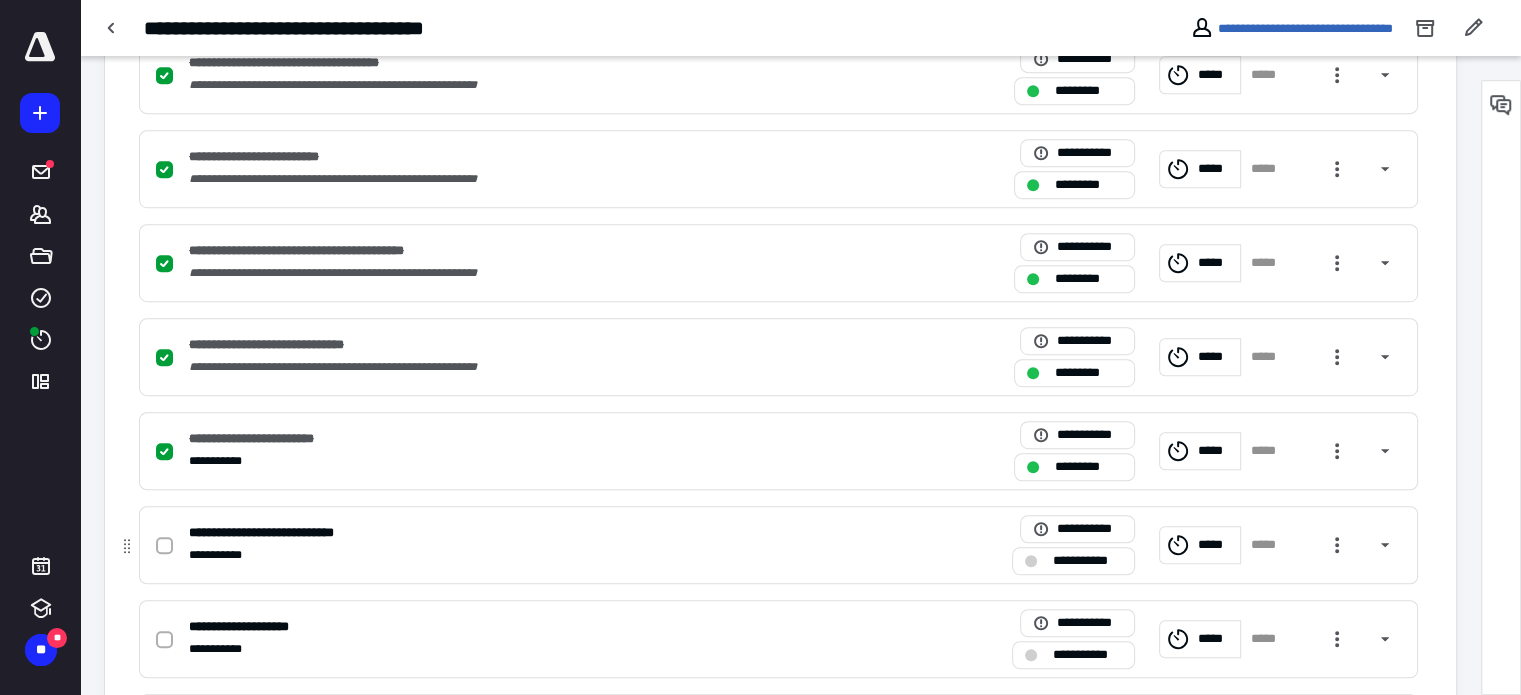 click at bounding box center (164, 546) 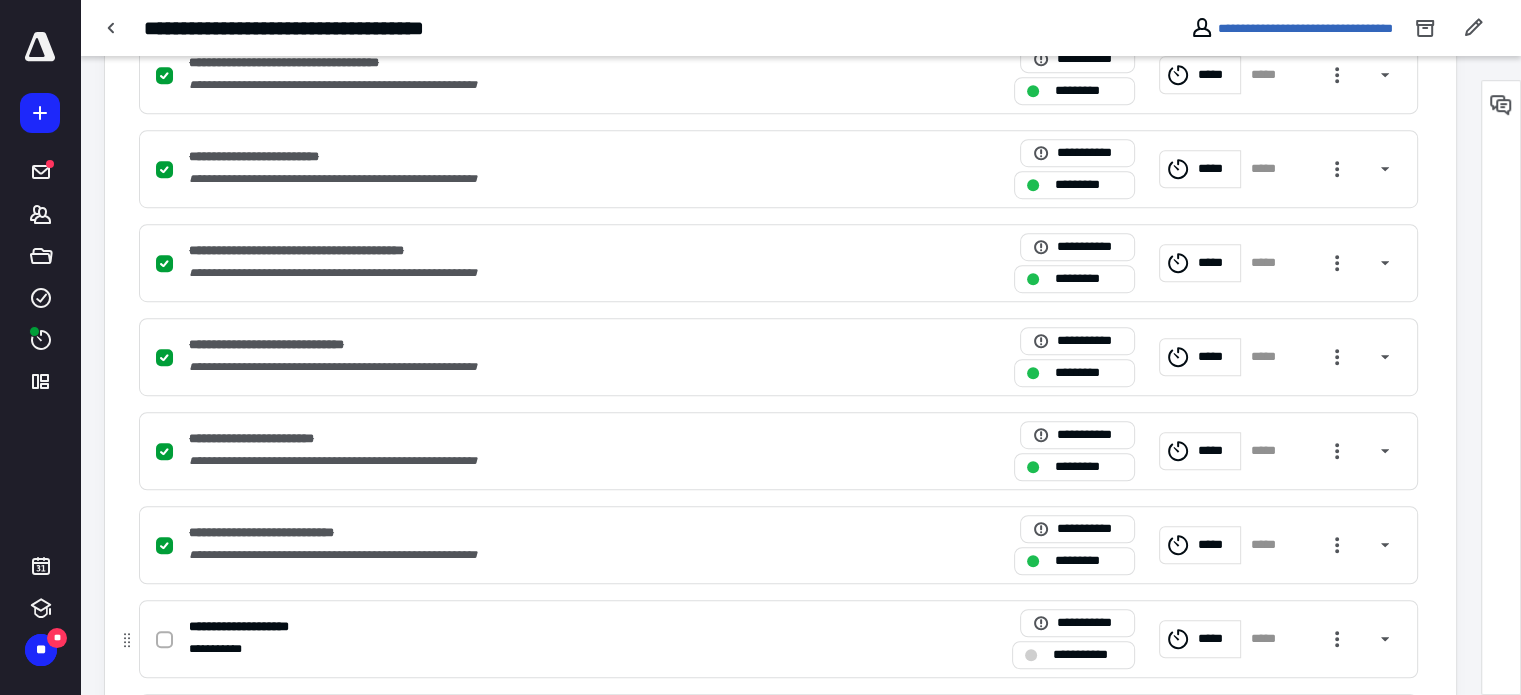 click 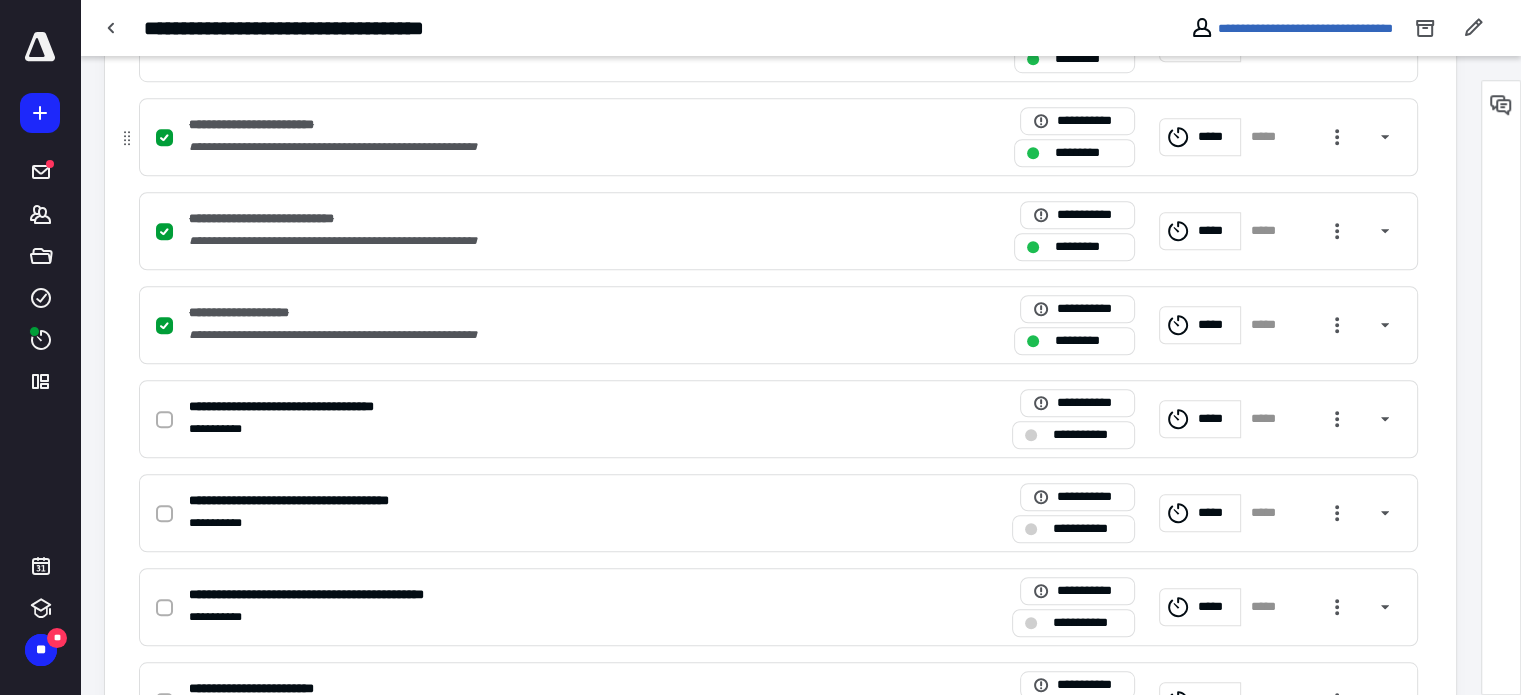 scroll, scrollTop: 1600, scrollLeft: 0, axis: vertical 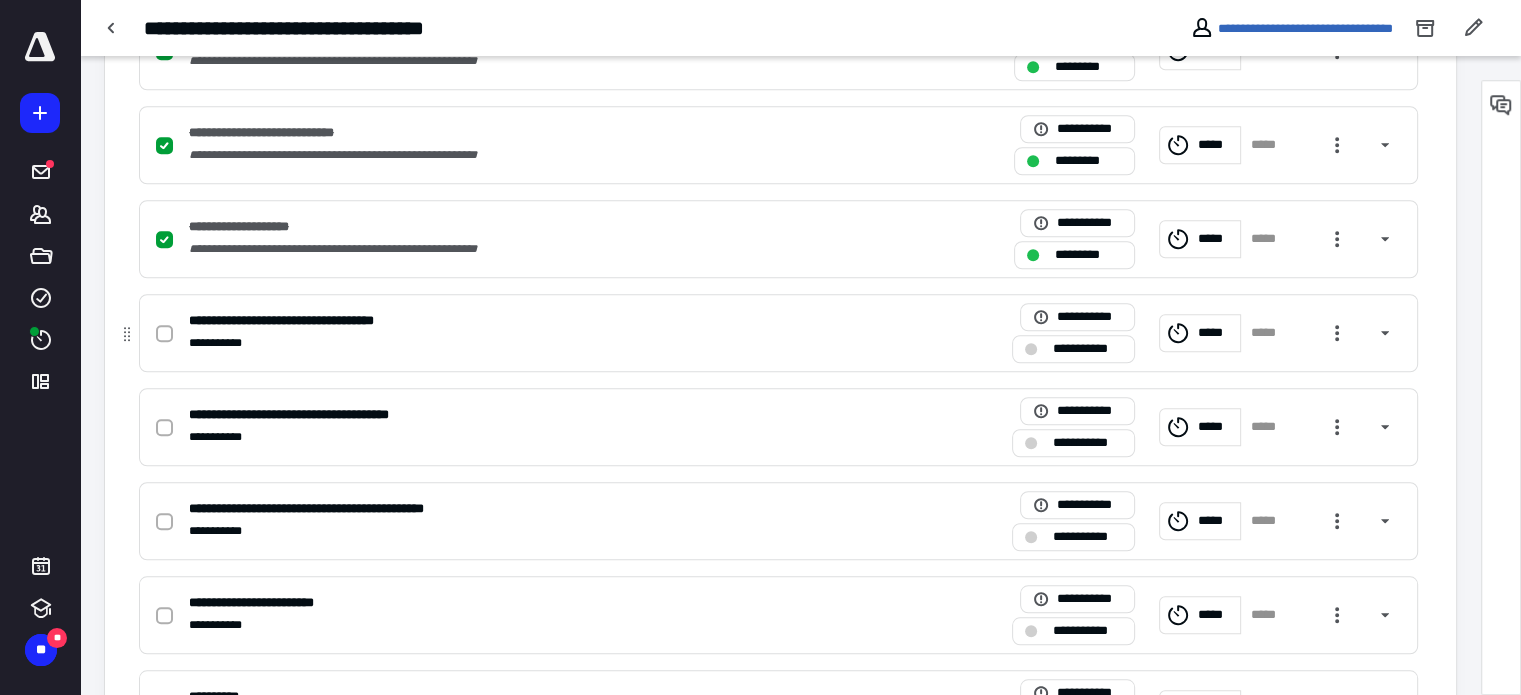 click at bounding box center (164, 334) 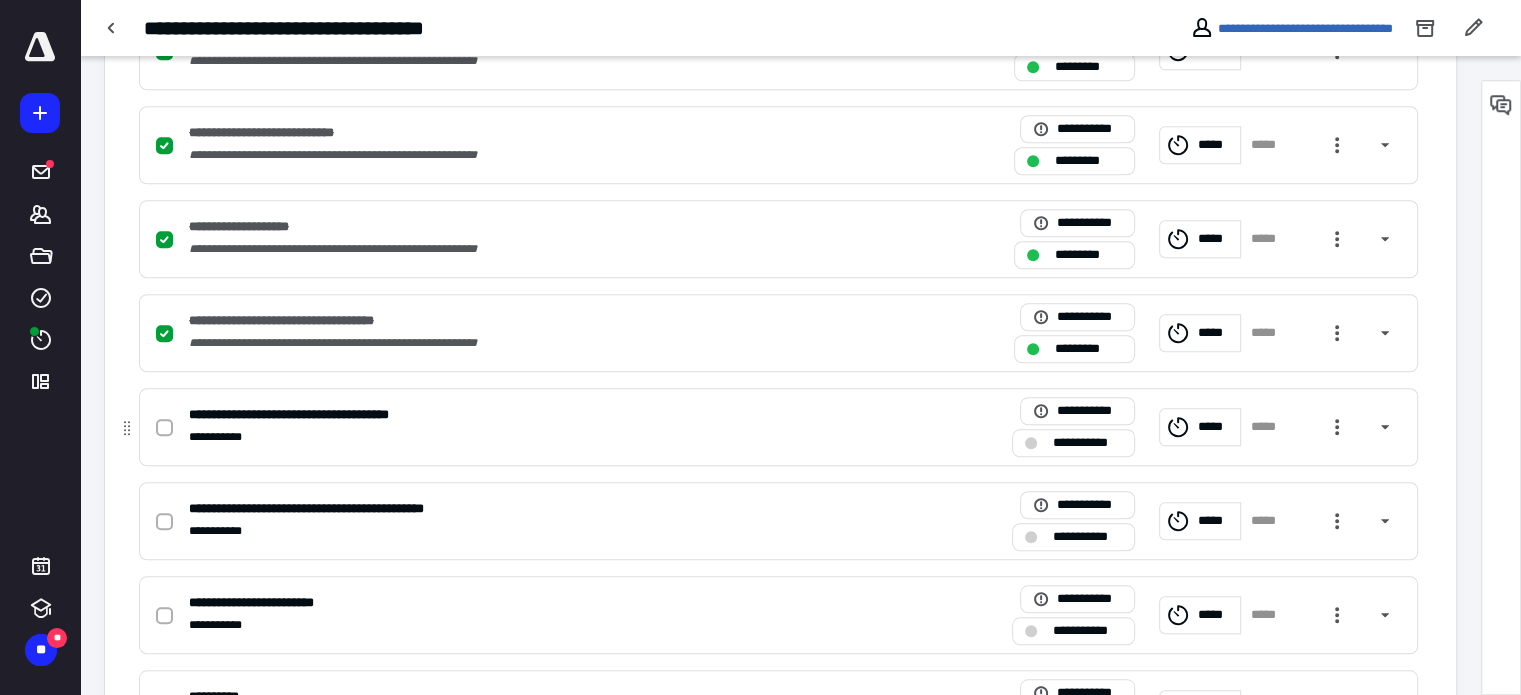 click 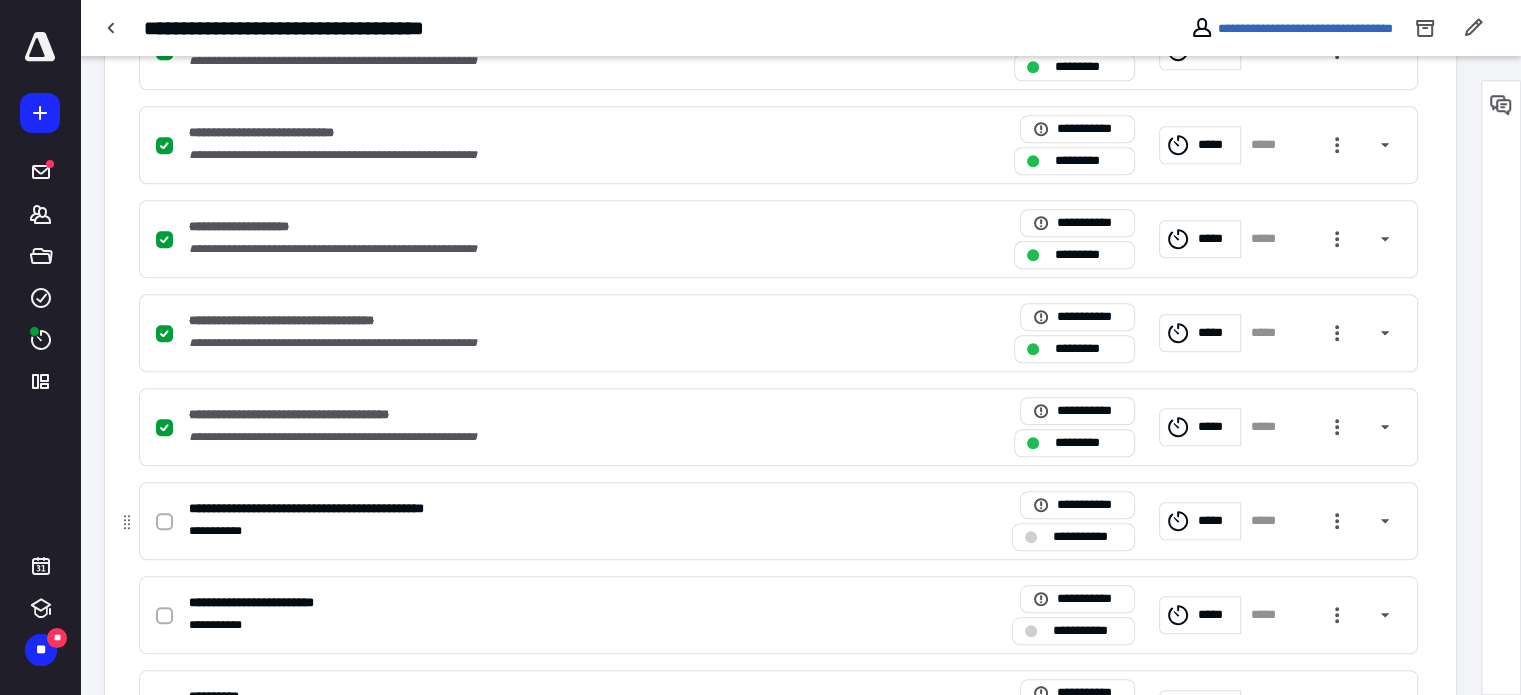 click at bounding box center [168, 521] 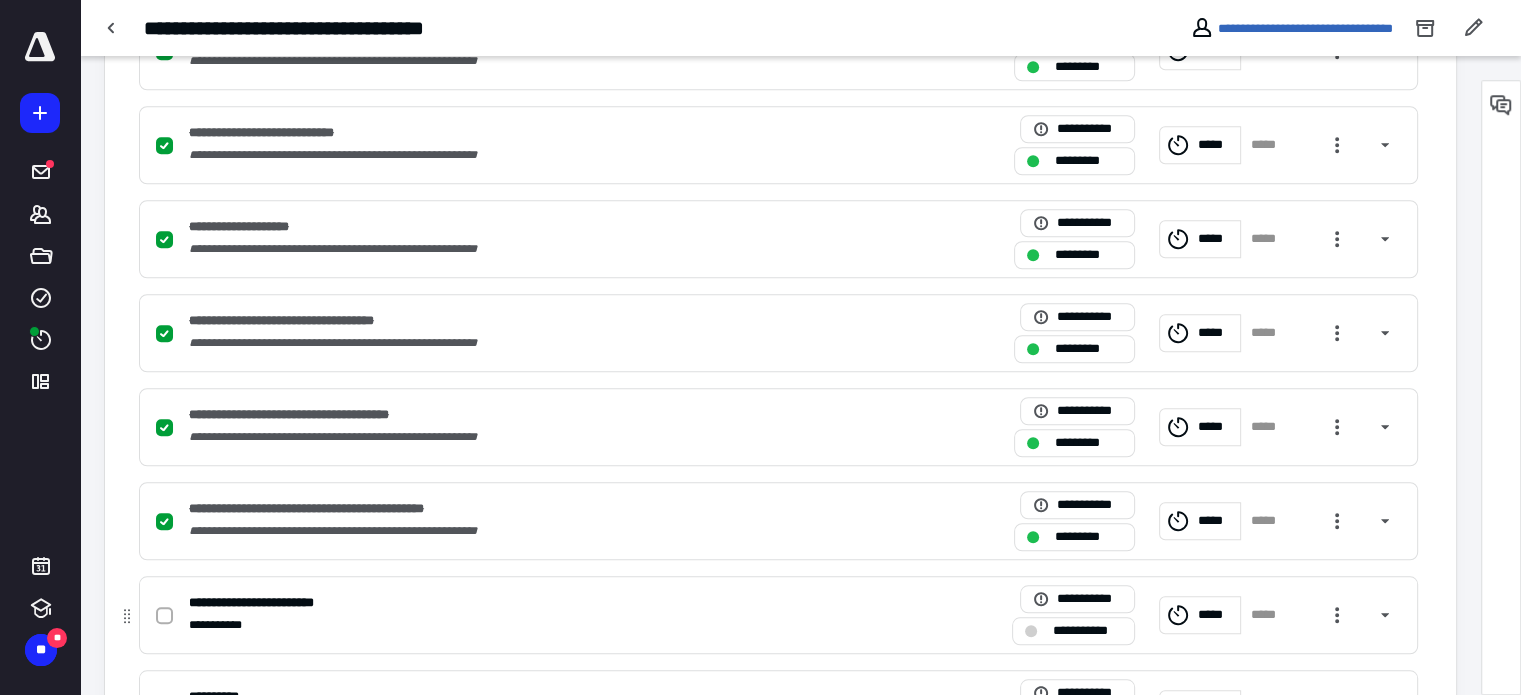 click 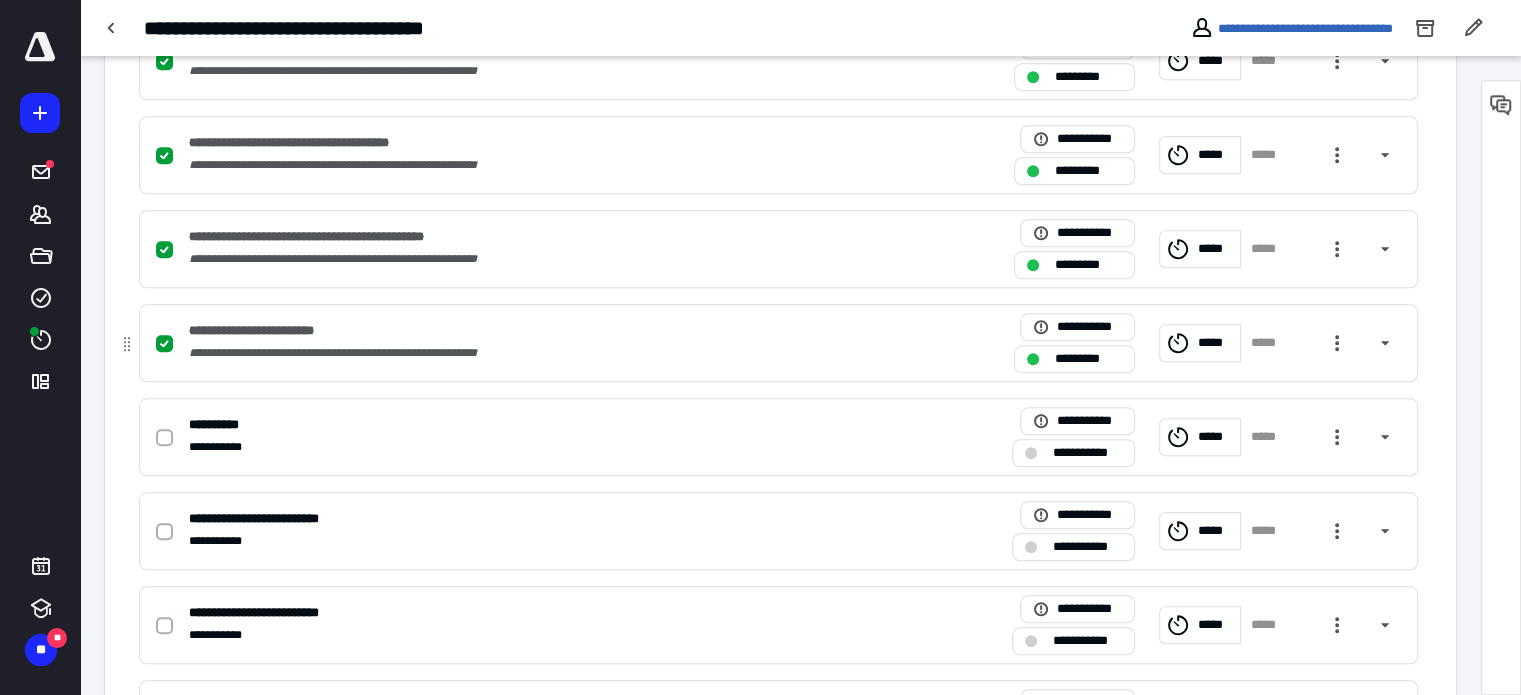 scroll, scrollTop: 1900, scrollLeft: 0, axis: vertical 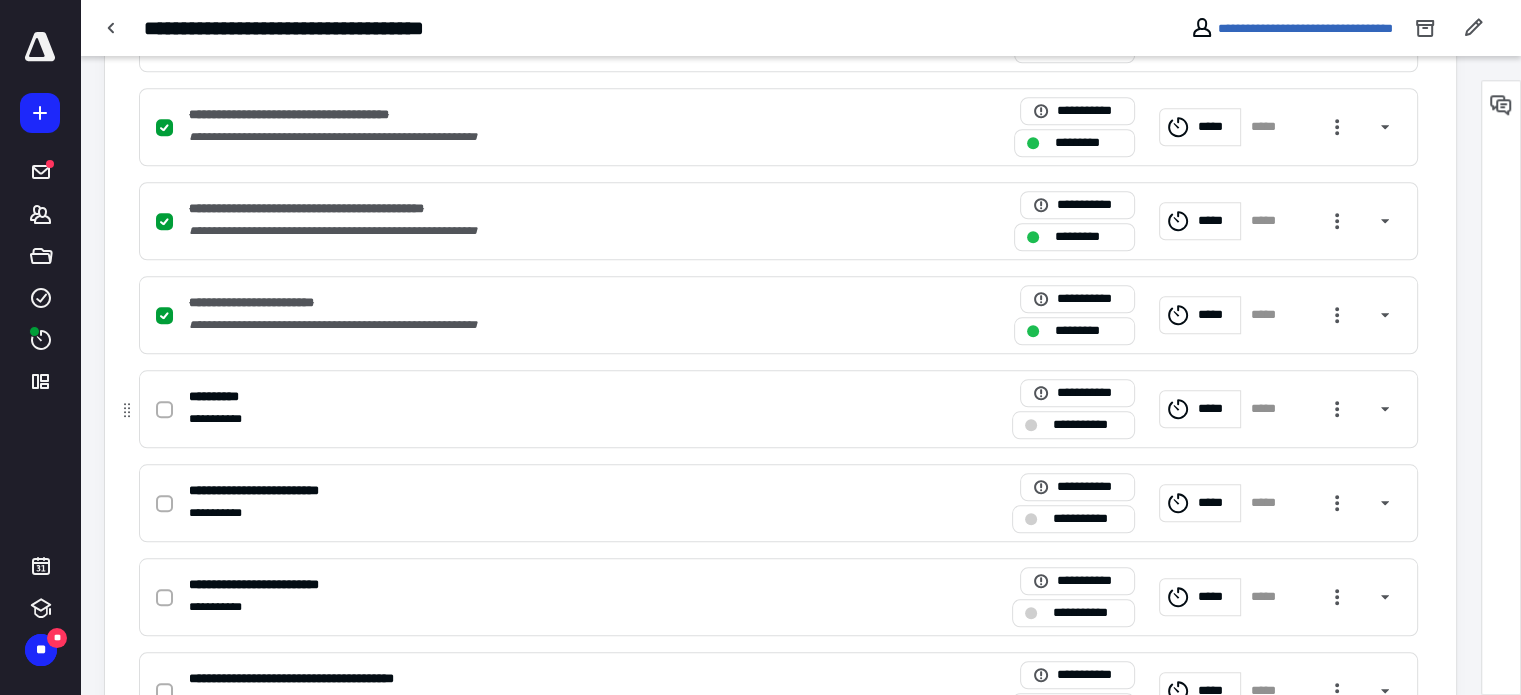 click at bounding box center [164, 410] 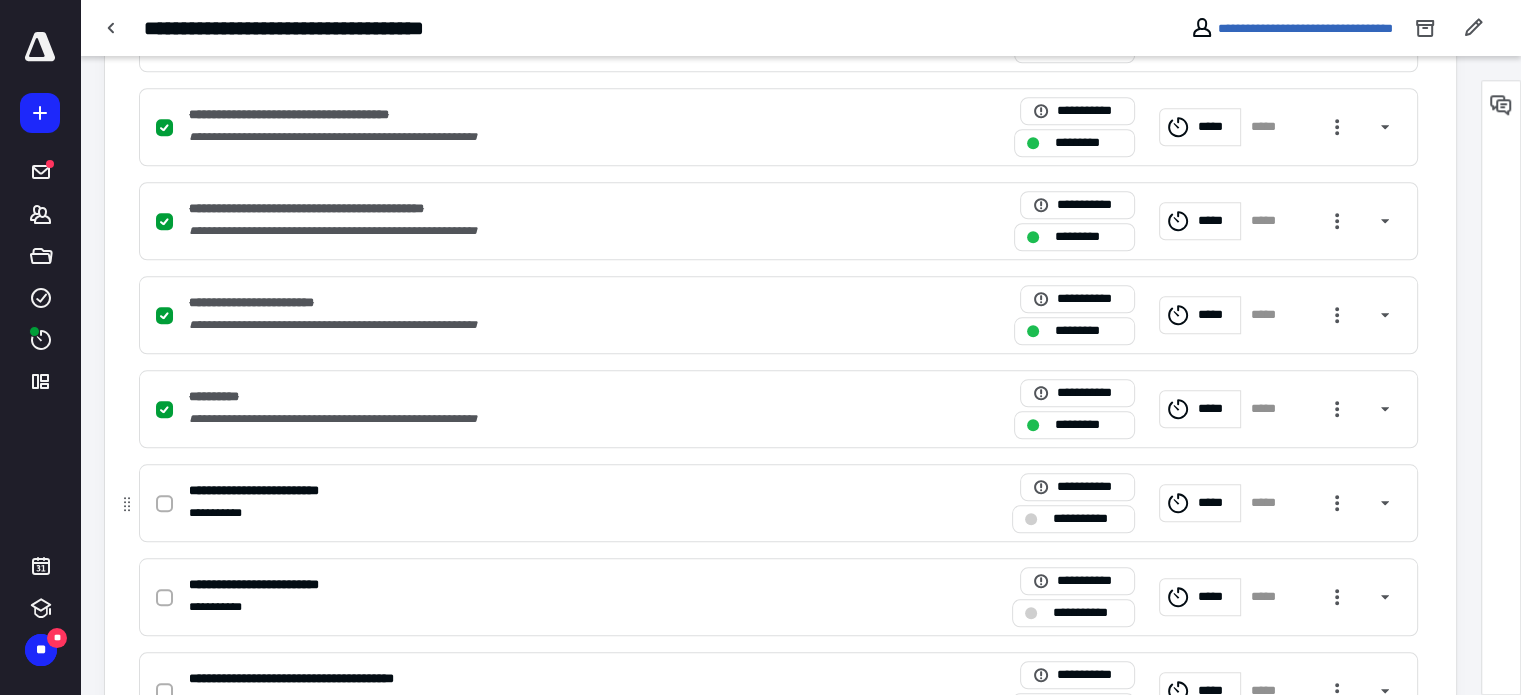 click 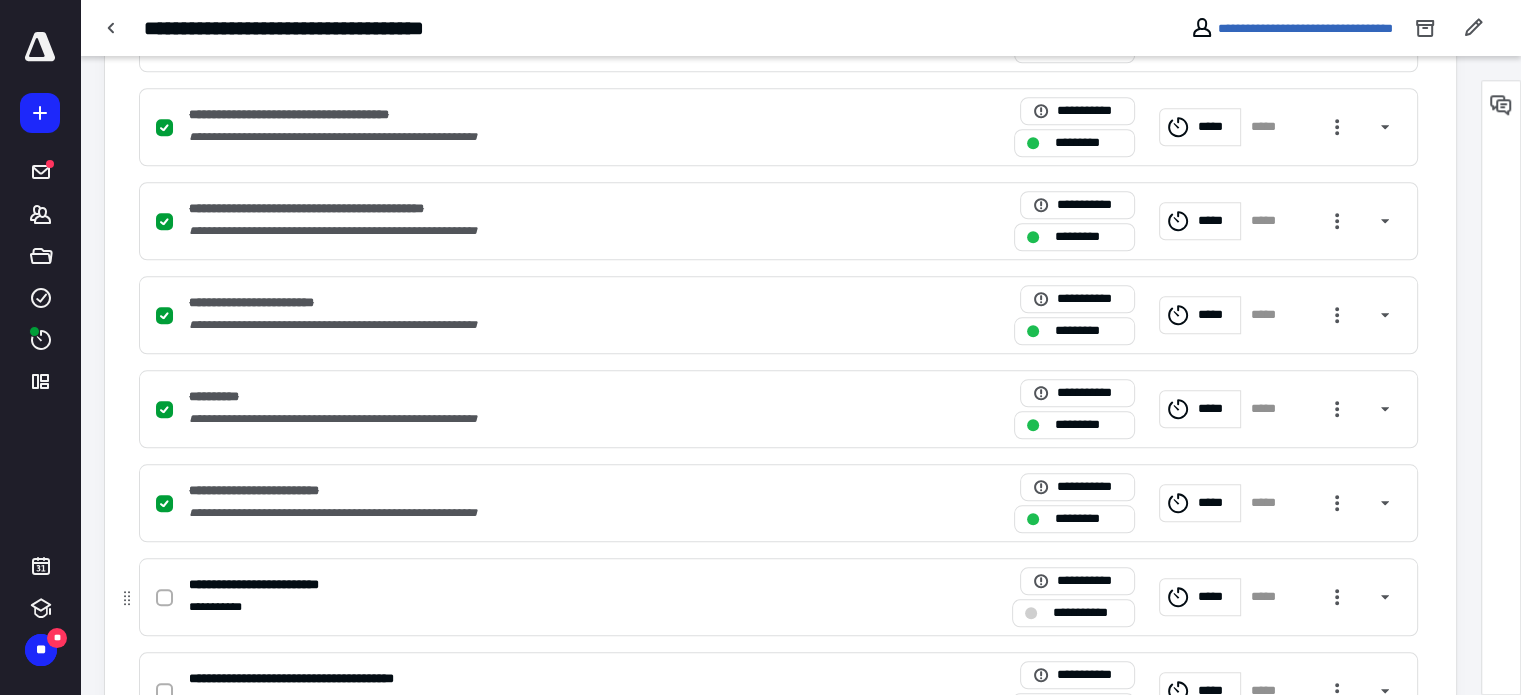 click 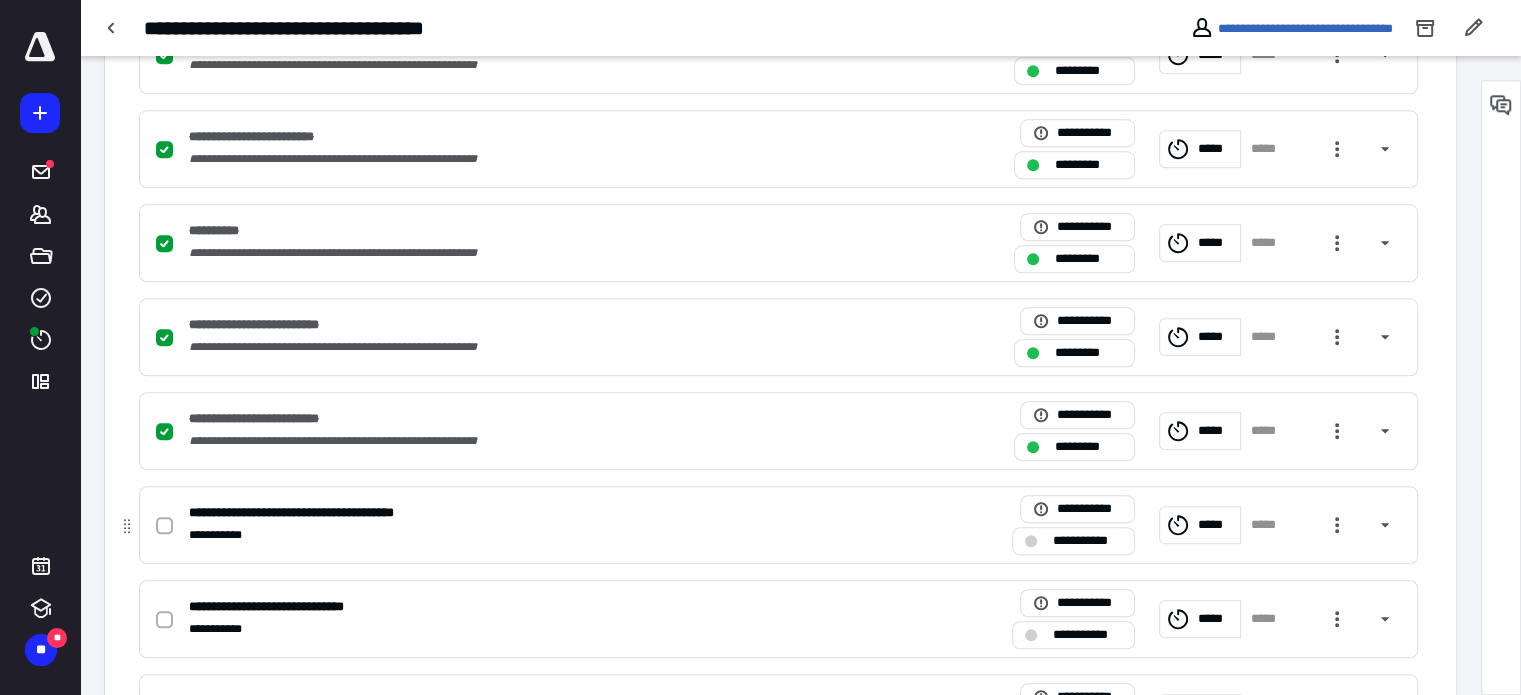 scroll, scrollTop: 2100, scrollLeft: 0, axis: vertical 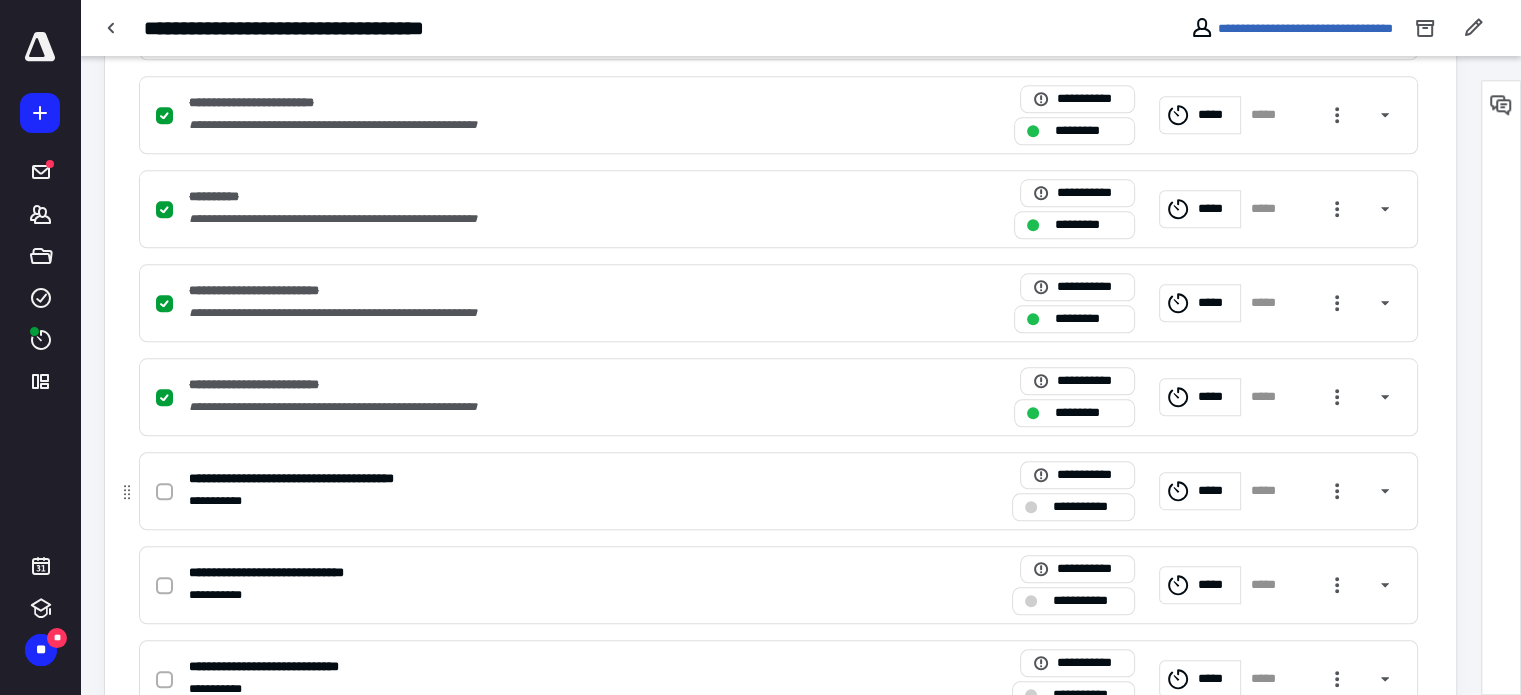 click 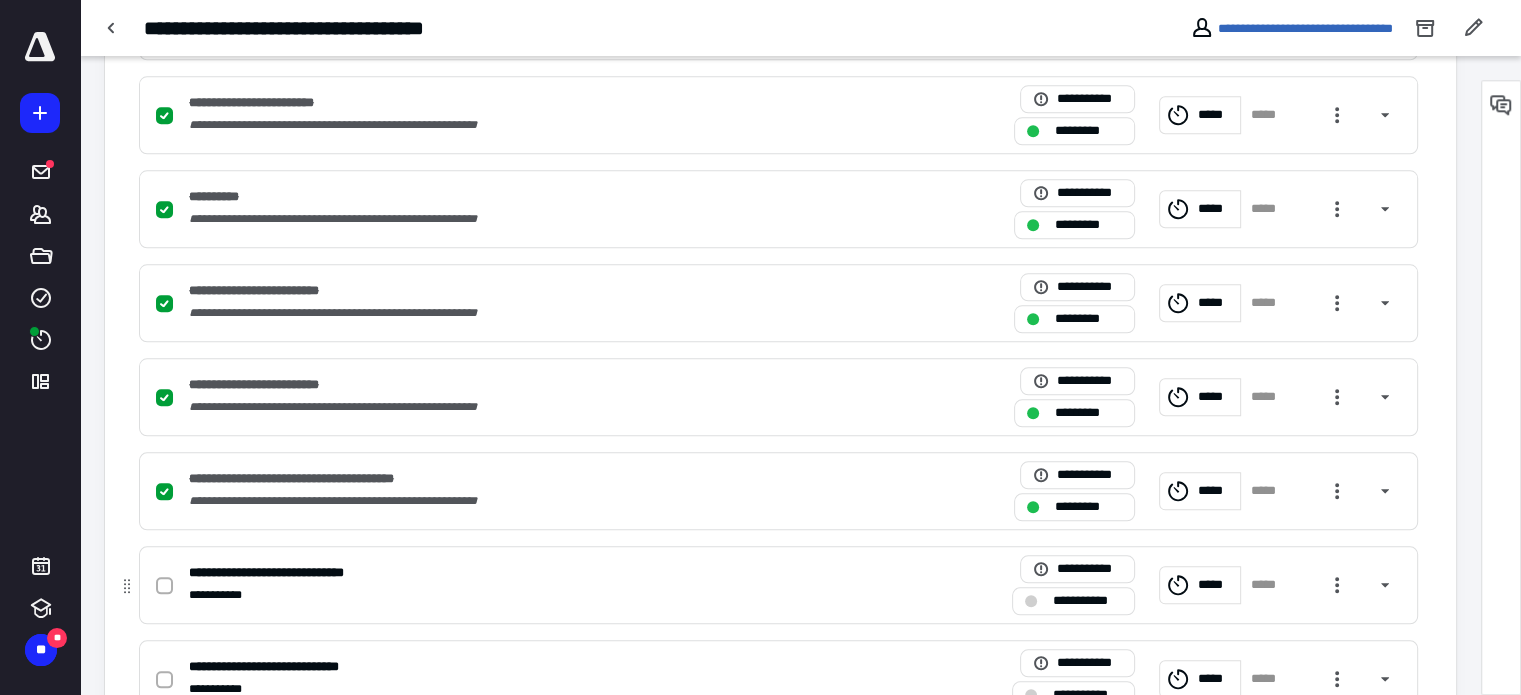 click 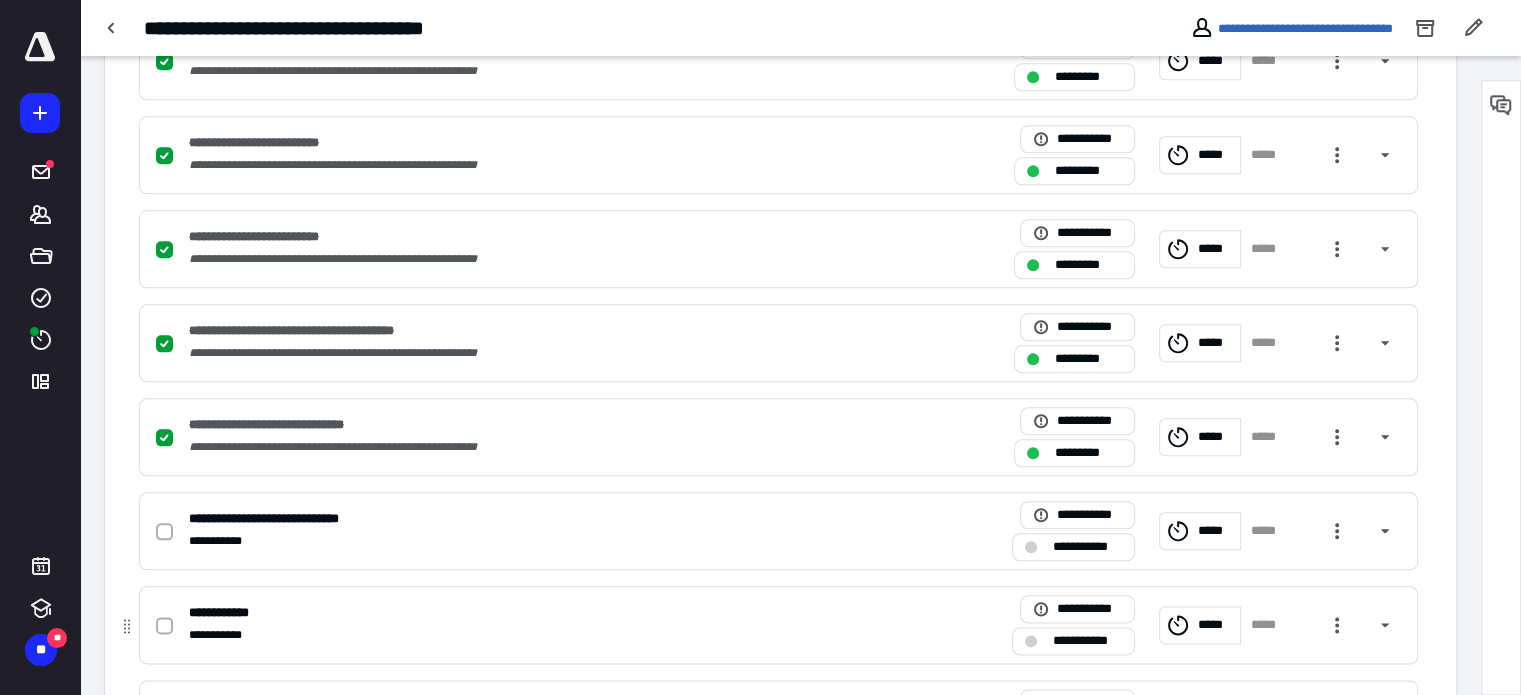 scroll, scrollTop: 2300, scrollLeft: 0, axis: vertical 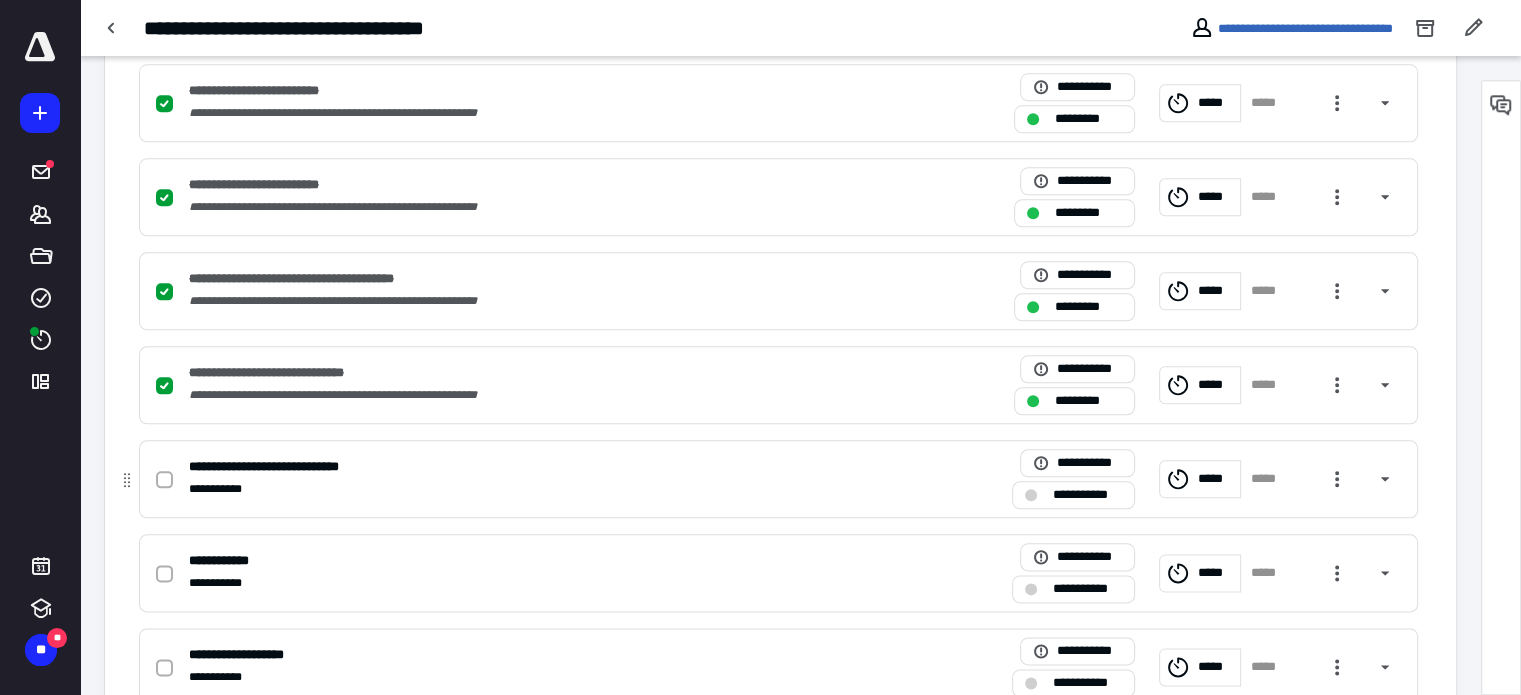 click 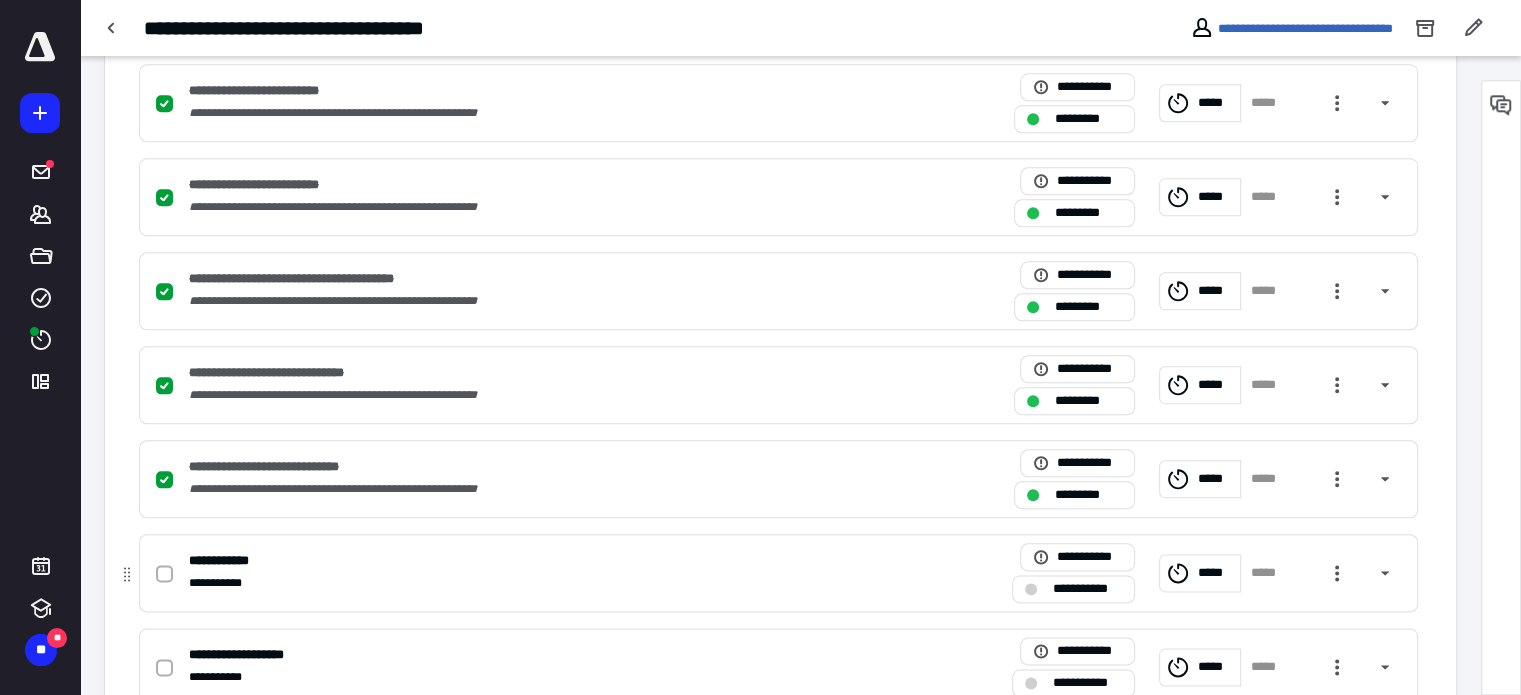click at bounding box center (164, 574) 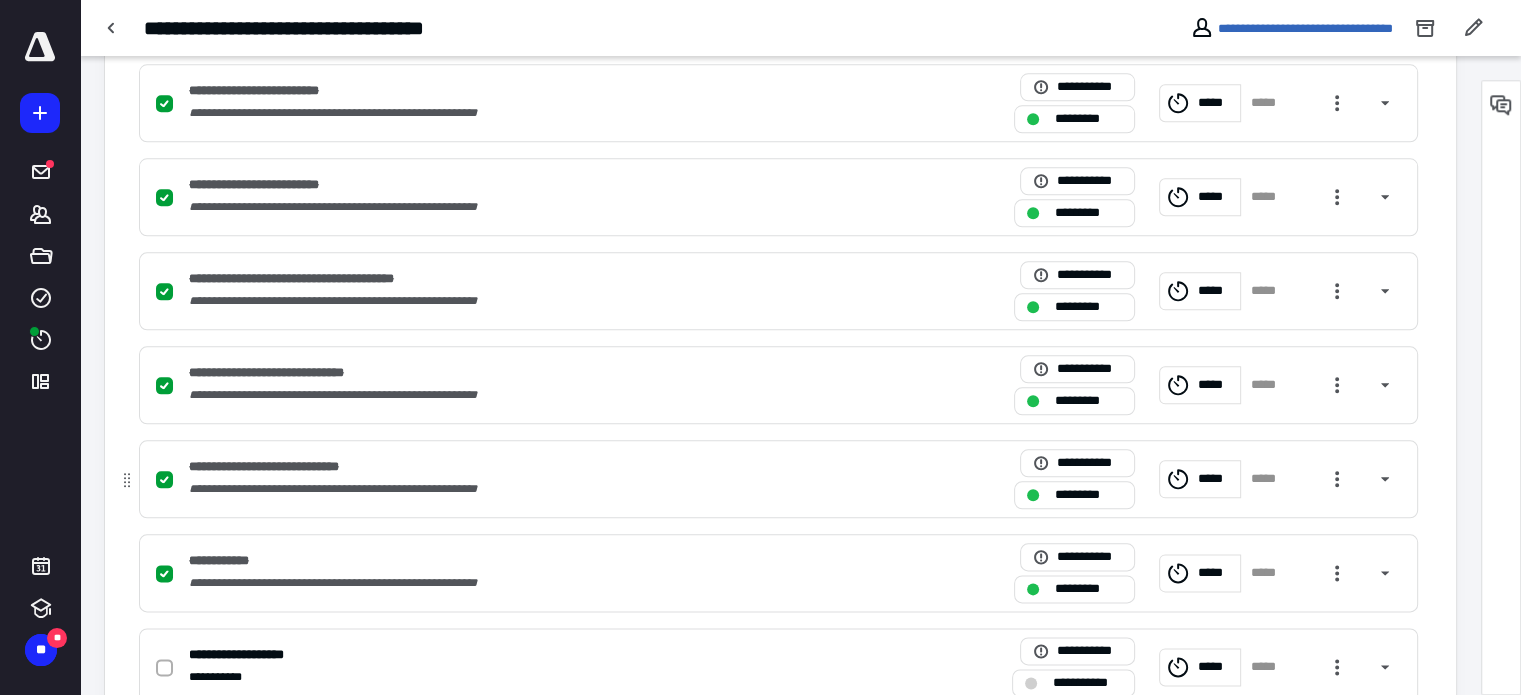 drag, startPoint x: 165, startPoint y: 667, endPoint x: 223, endPoint y: 476, distance: 199.61212 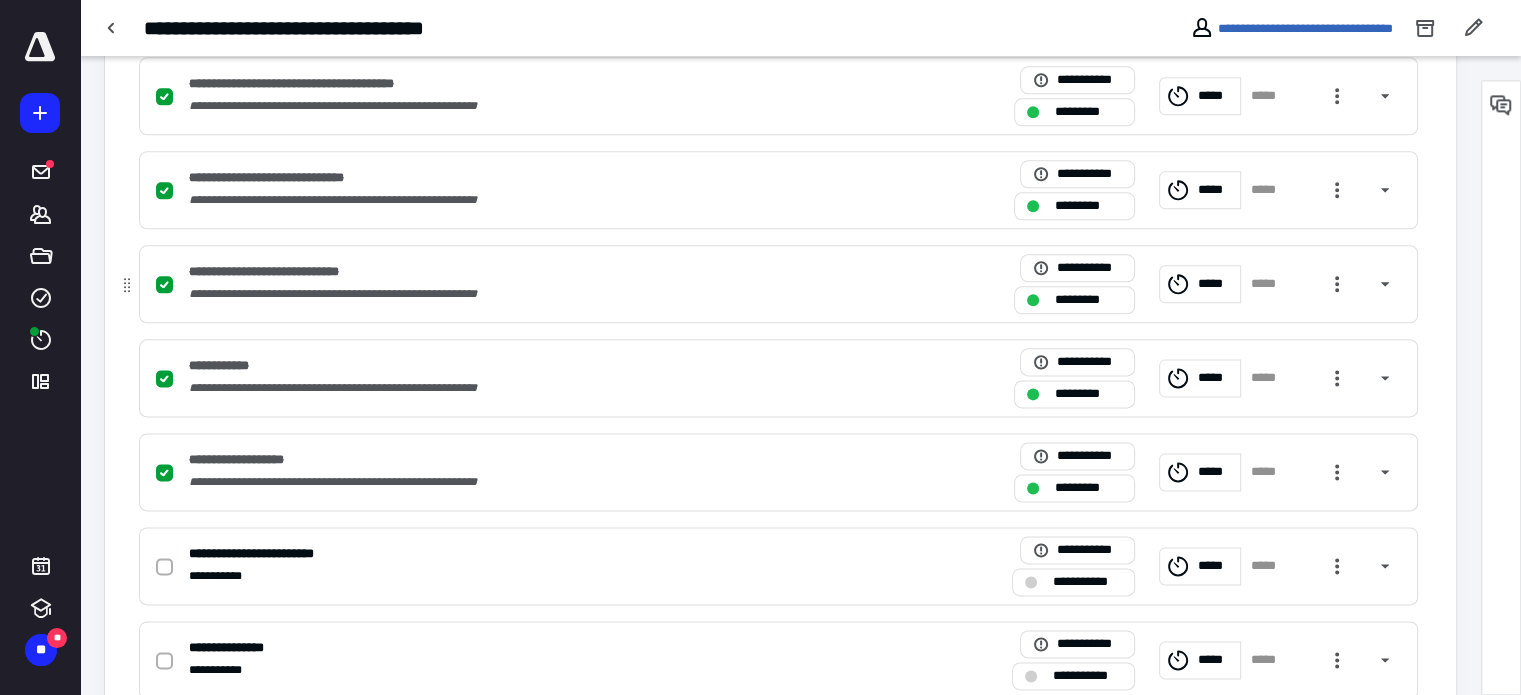 scroll, scrollTop: 2500, scrollLeft: 0, axis: vertical 